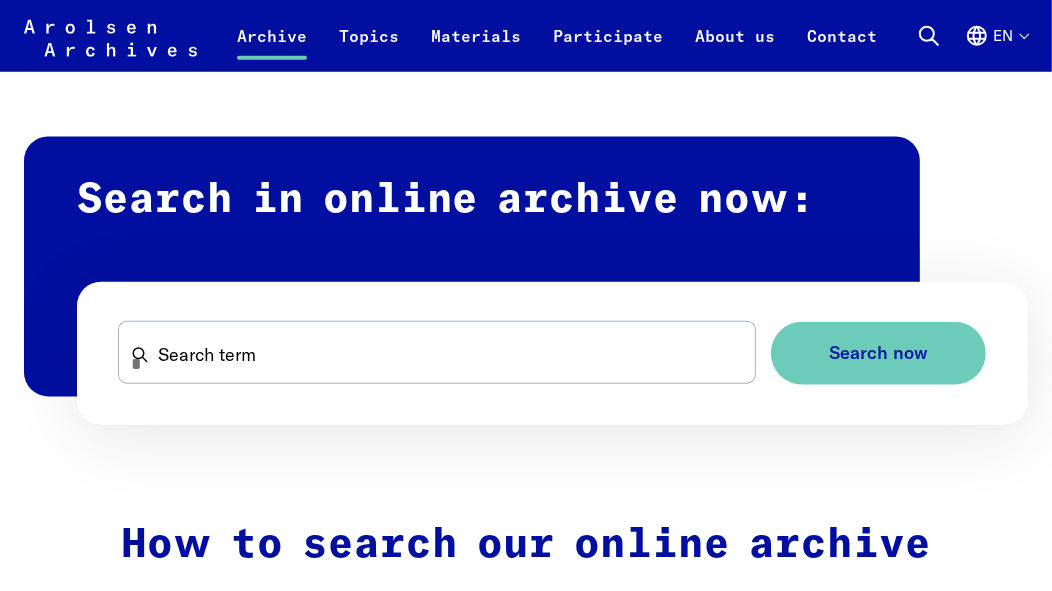 scroll, scrollTop: 1100, scrollLeft: 0, axis: vertical 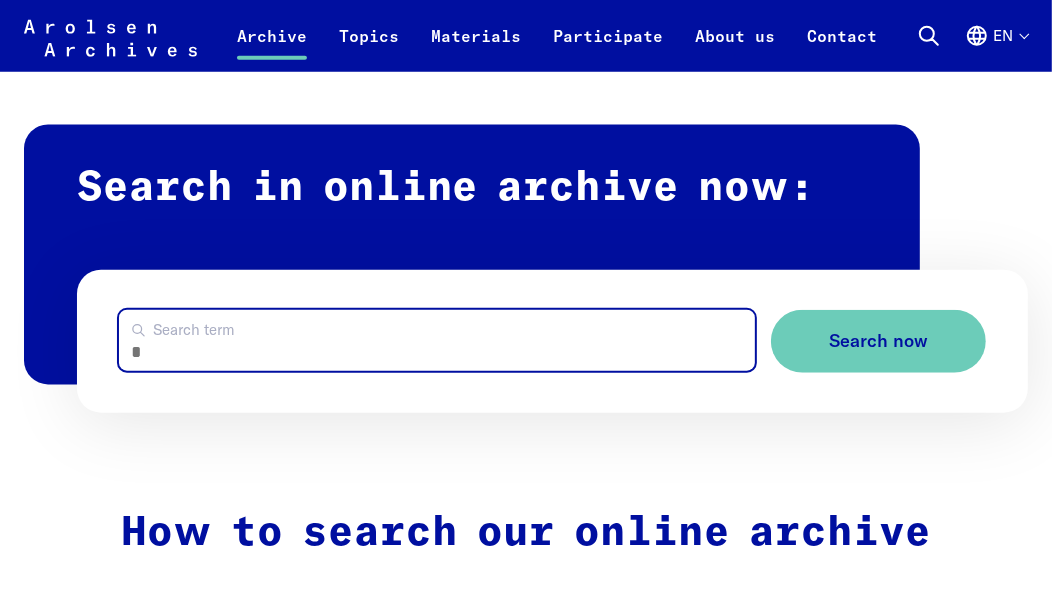click on "Search term" at bounding box center [437, 340] 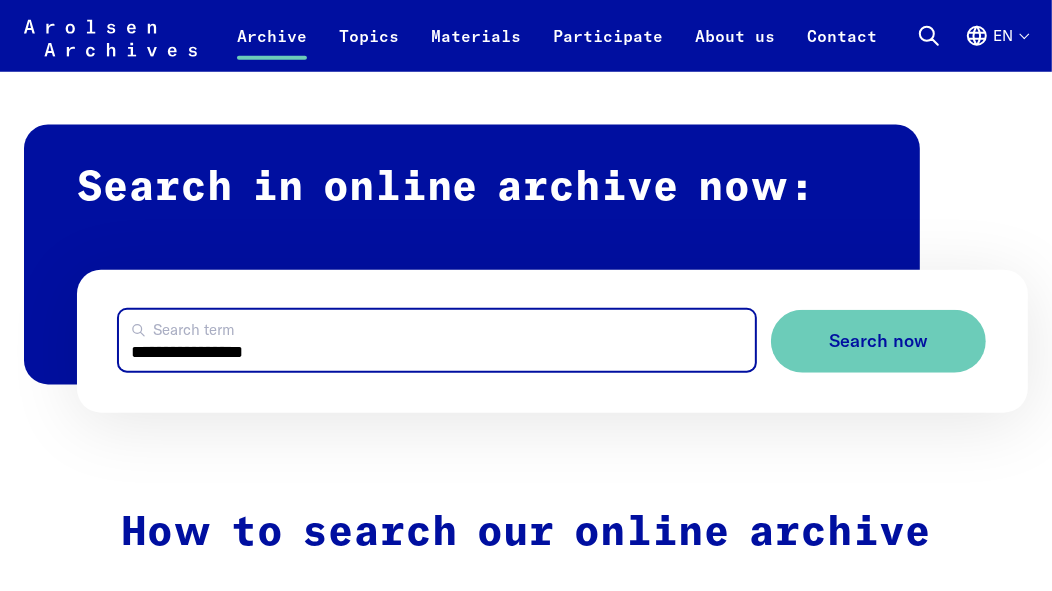 type on "**********" 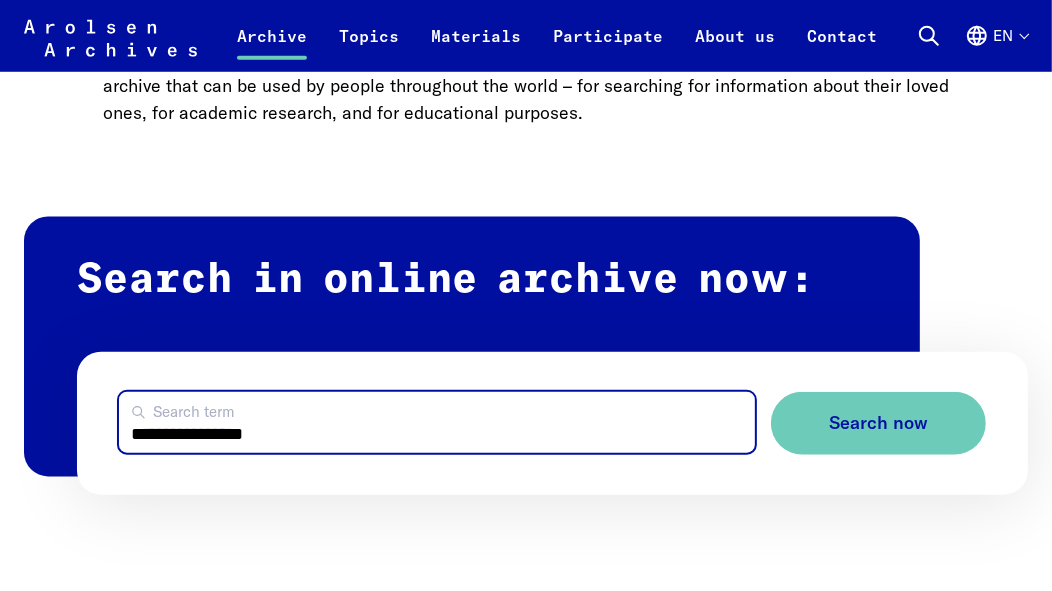 scroll, scrollTop: 999, scrollLeft: 0, axis: vertical 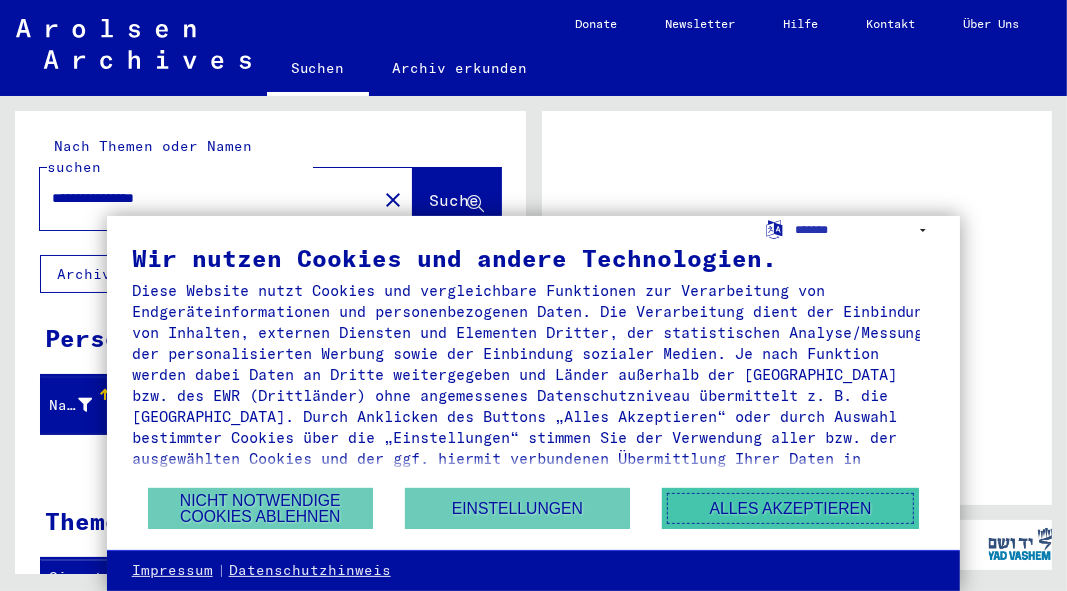 click on "Alles akzeptieren" at bounding box center [790, 508] 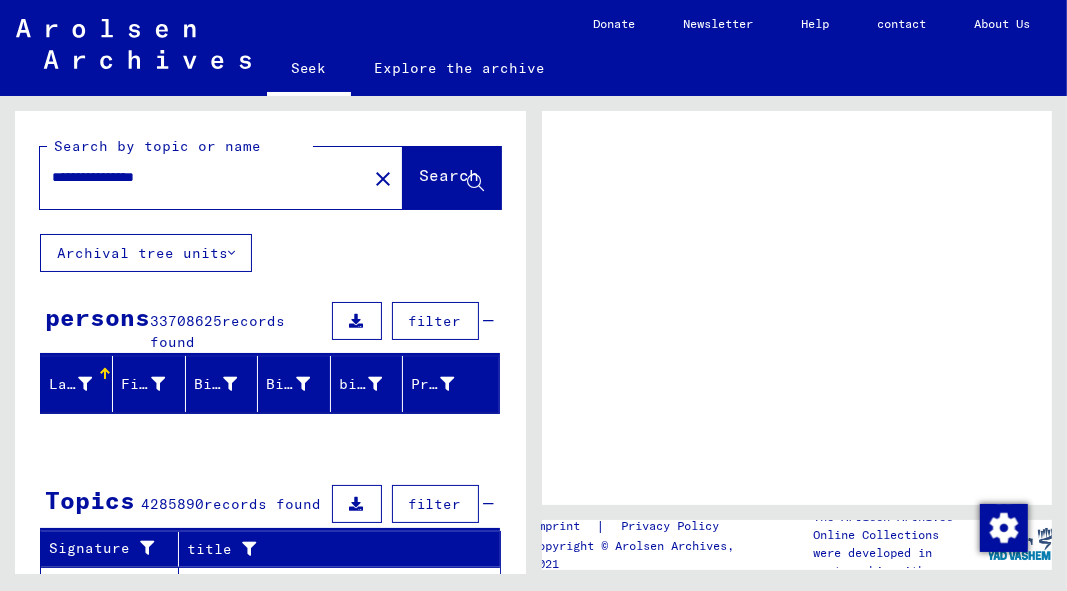 click on "Search" 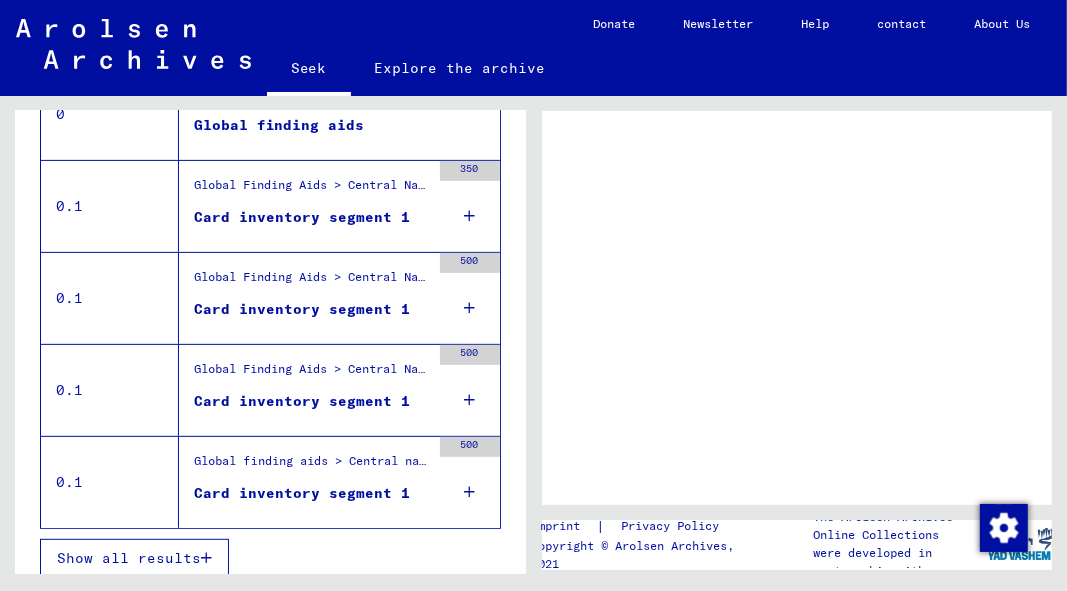 scroll, scrollTop: 512, scrollLeft: 0, axis: vertical 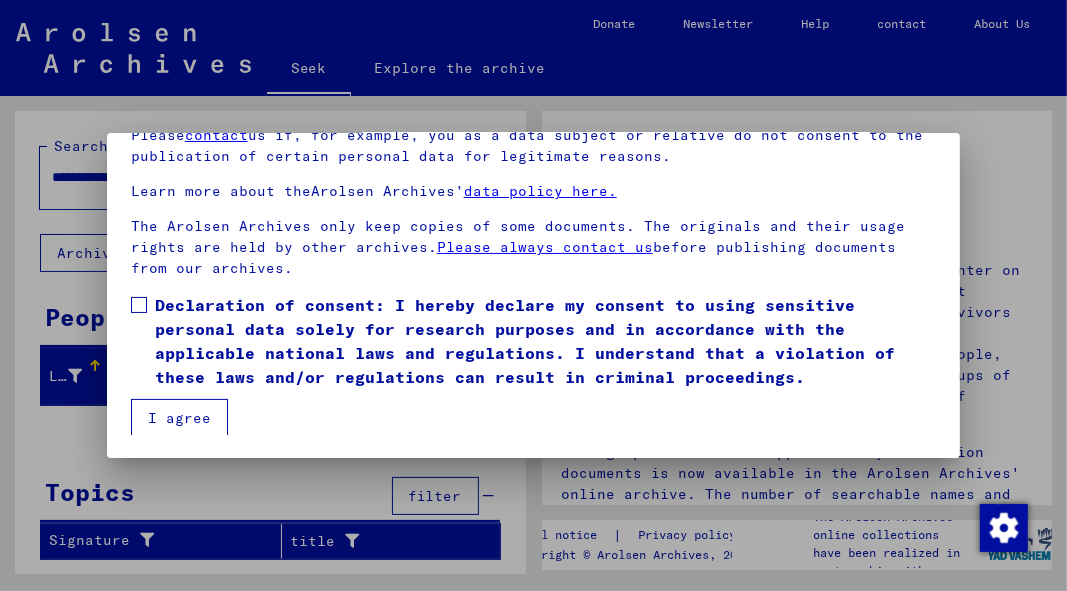 click at bounding box center [139, 305] 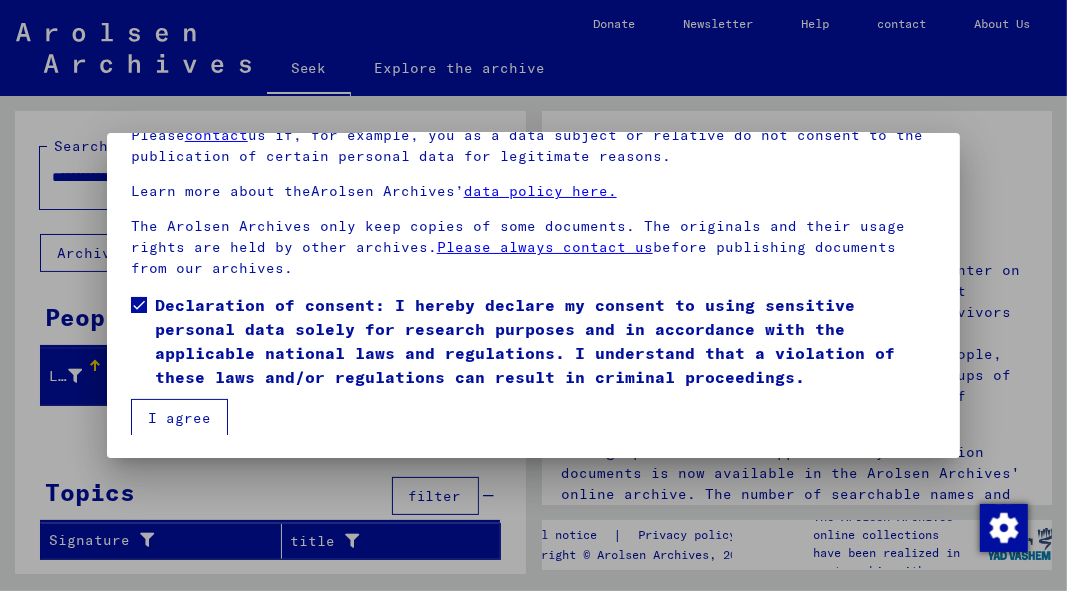 click on "I agree" at bounding box center (179, 418) 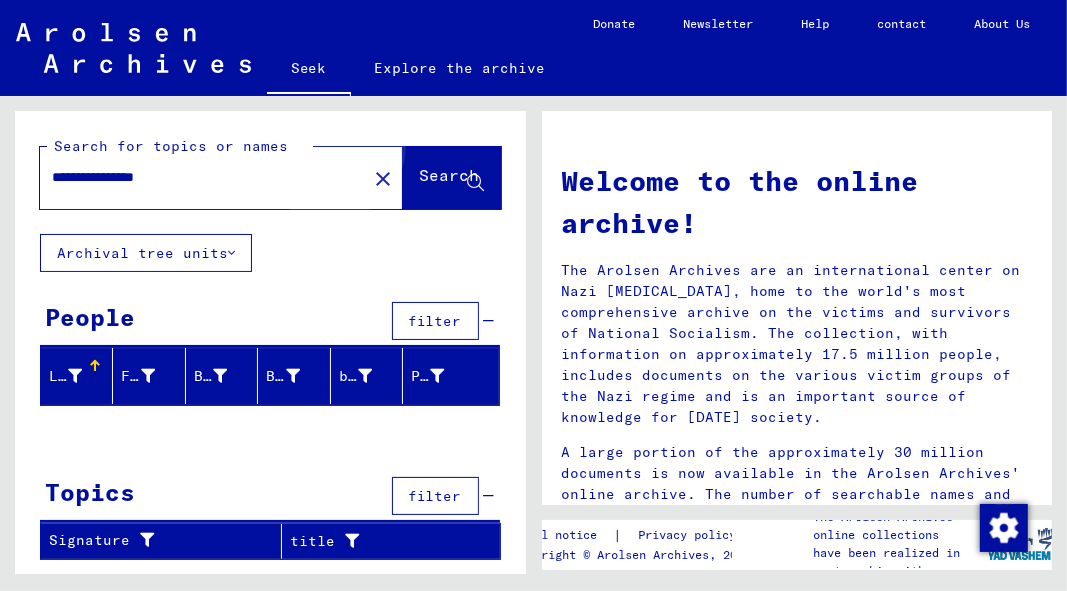 click on "Search" 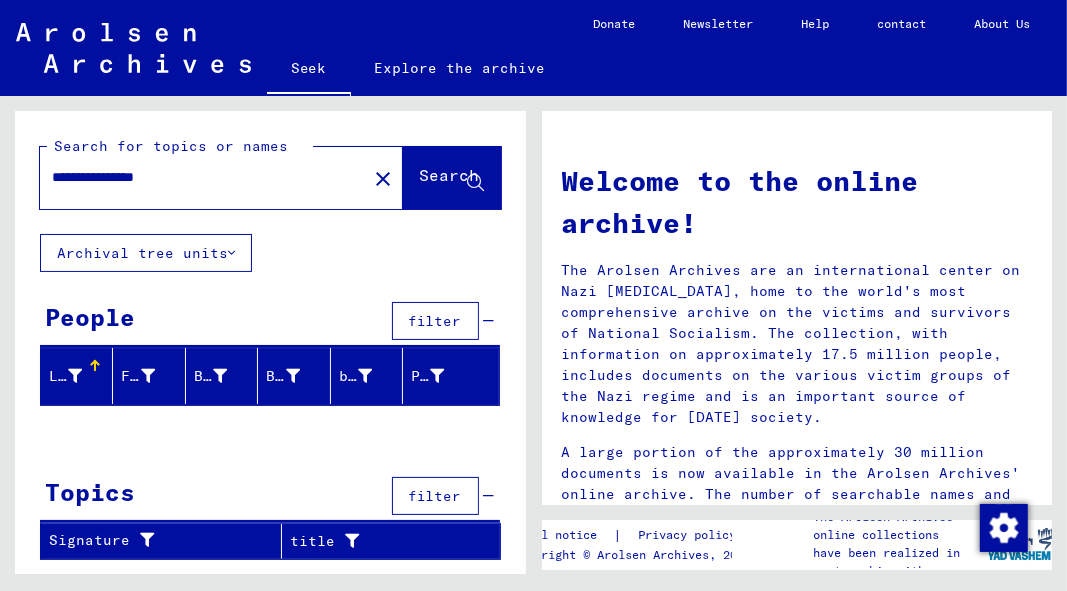 drag, startPoint x: 104, startPoint y: 179, endPoint x: 207, endPoint y: 174, distance: 103.121284 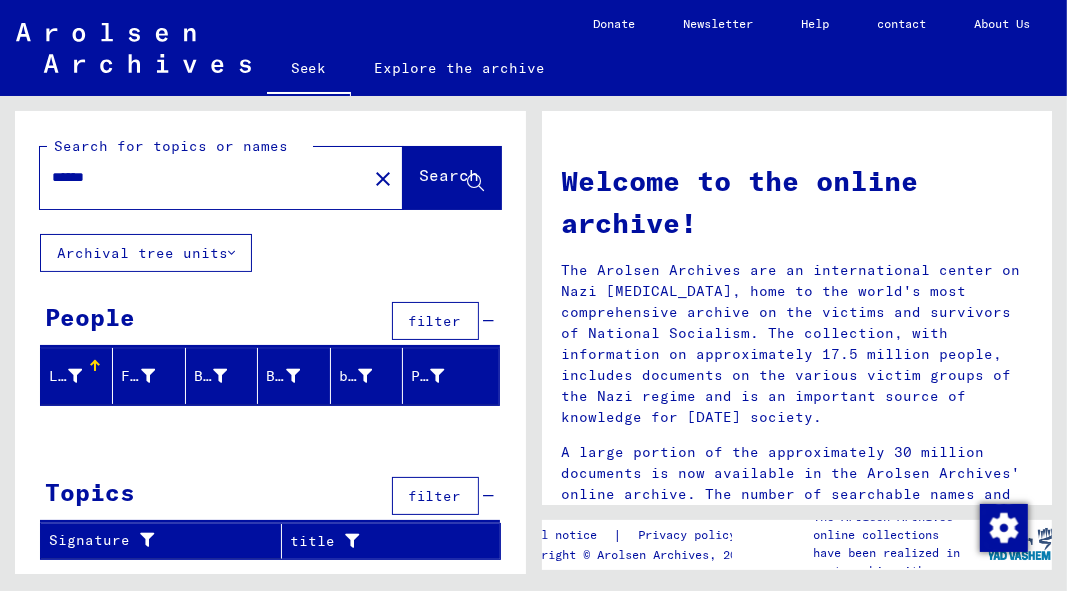 type on "******" 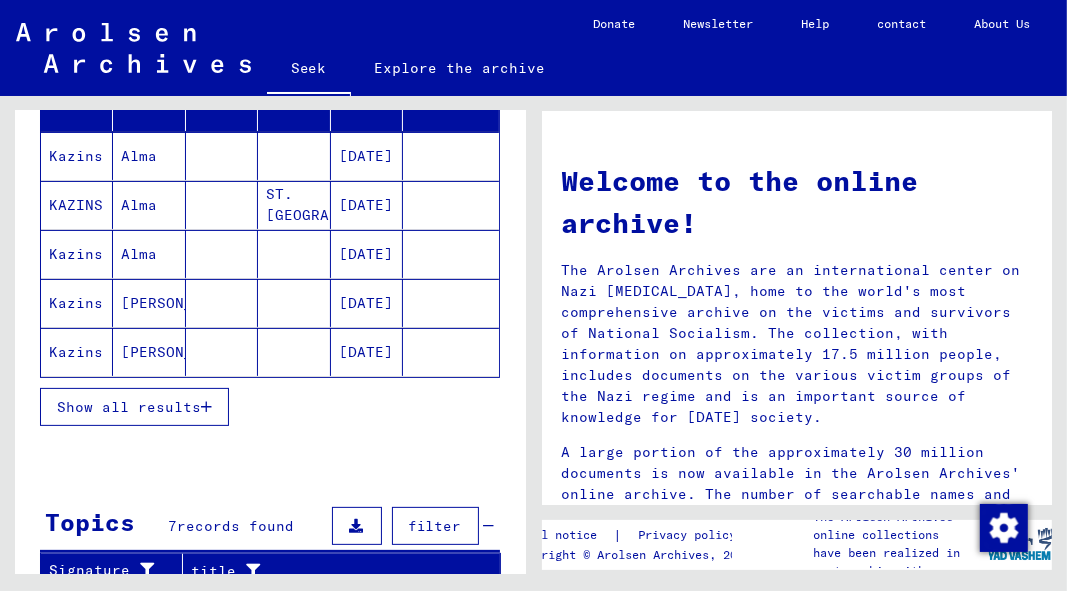 scroll, scrollTop: 300, scrollLeft: 0, axis: vertical 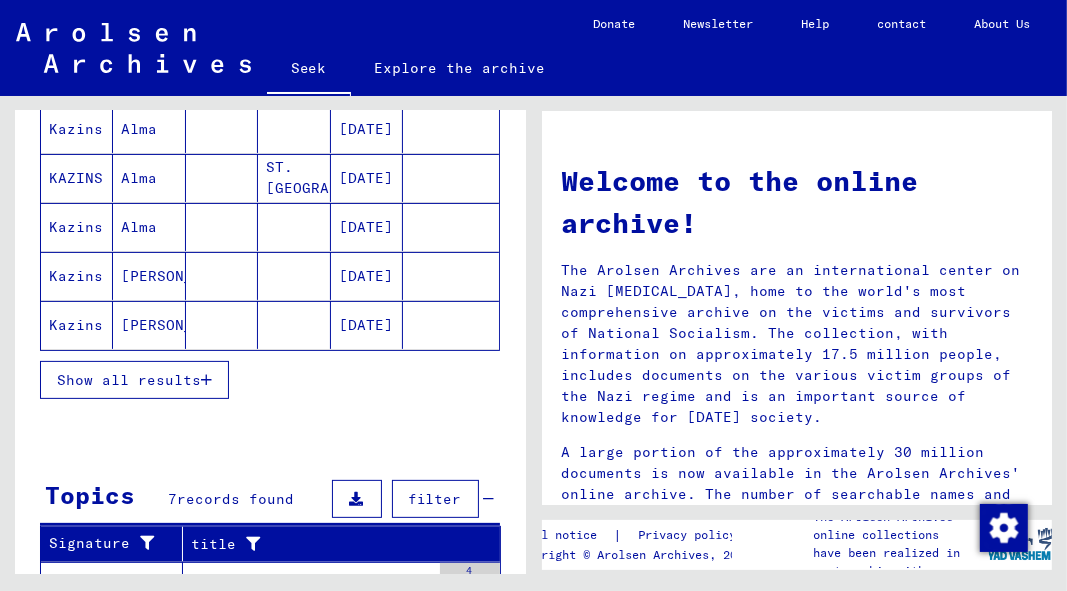 click on "Show all results" at bounding box center (129, 380) 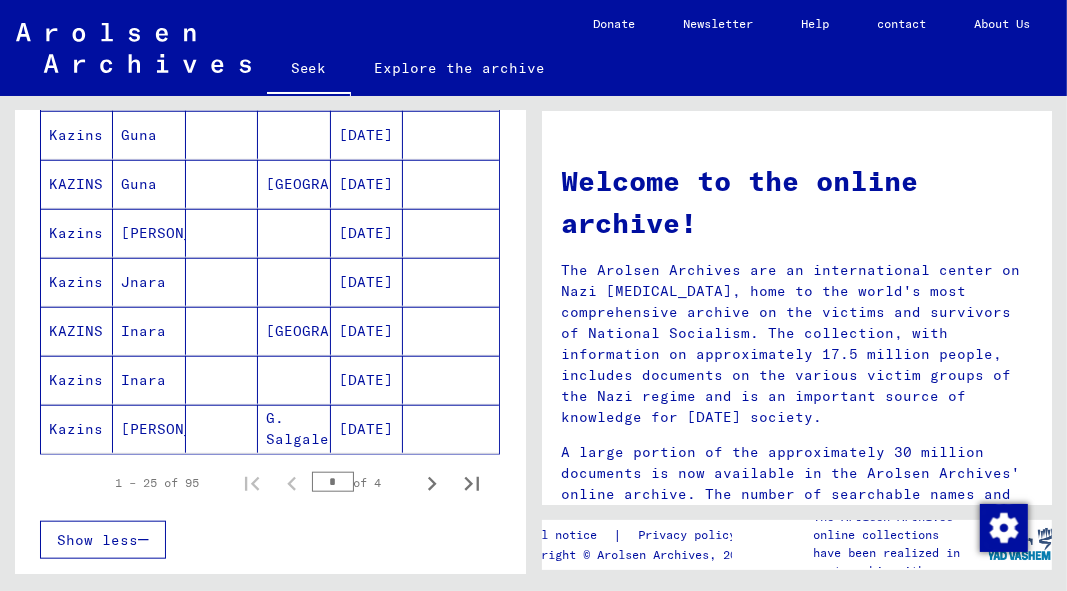 scroll, scrollTop: 1200, scrollLeft: 0, axis: vertical 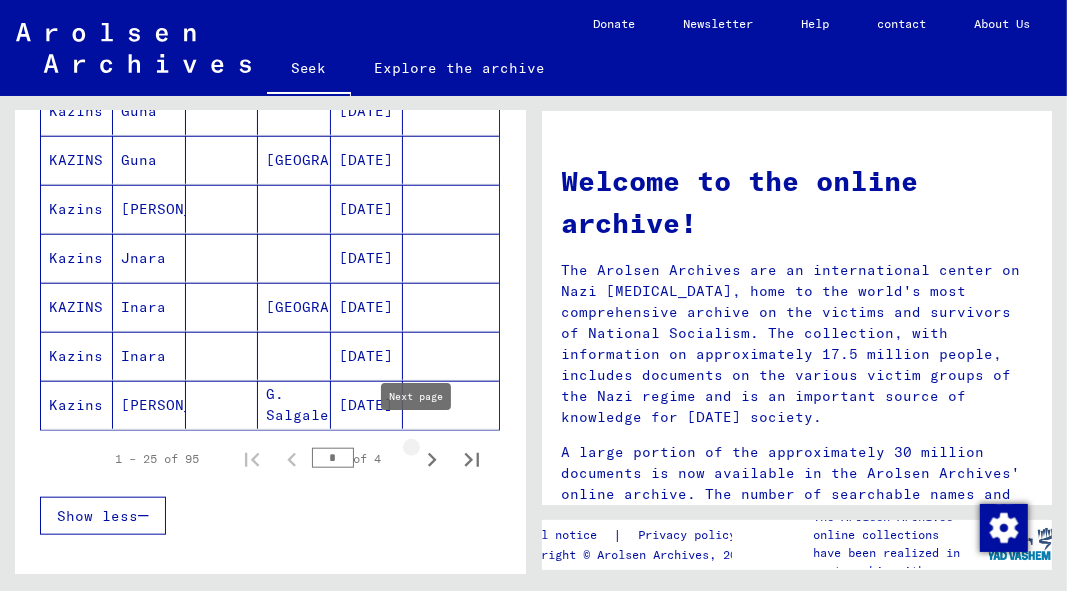 click 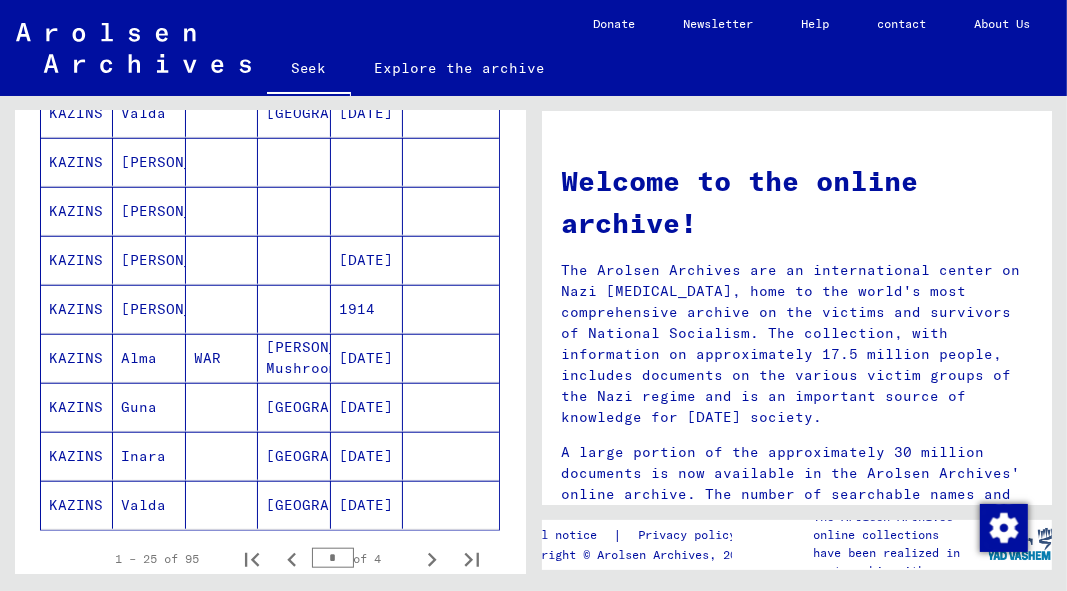 scroll, scrollTop: 1200, scrollLeft: 0, axis: vertical 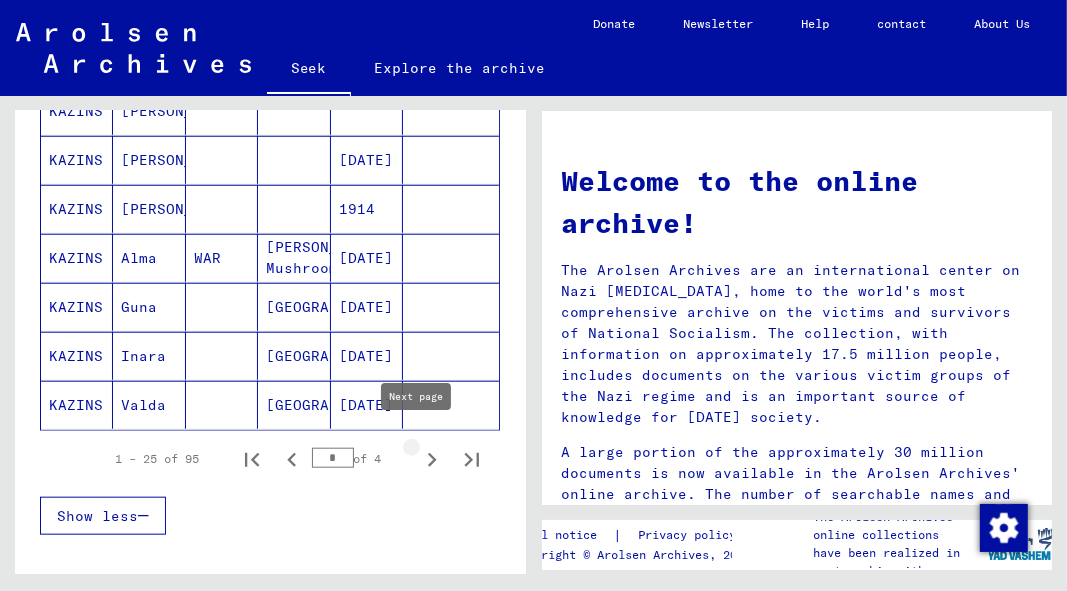 click 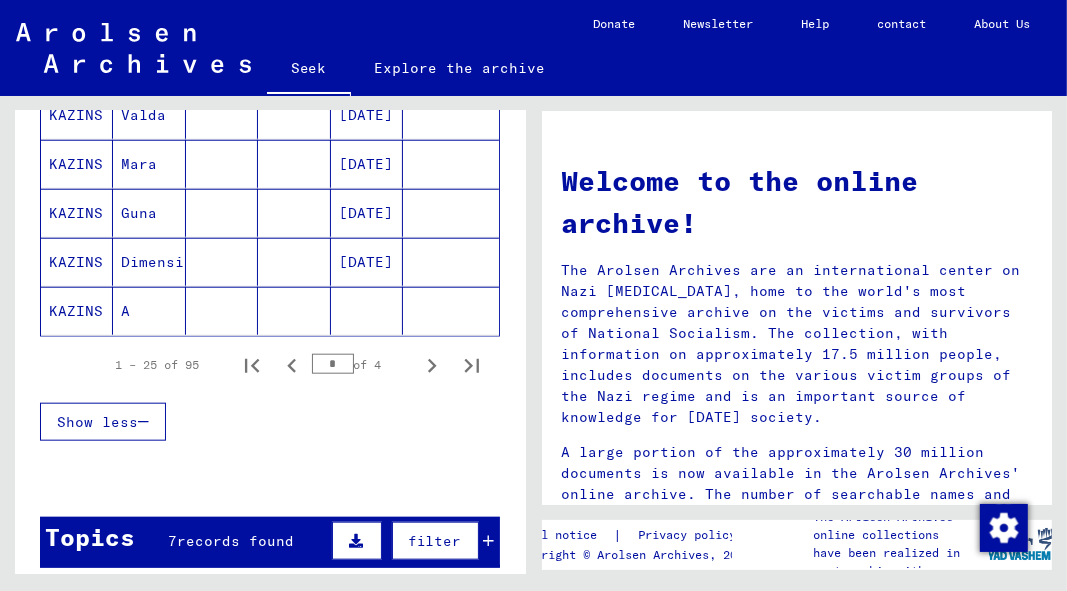 scroll, scrollTop: 1300, scrollLeft: 0, axis: vertical 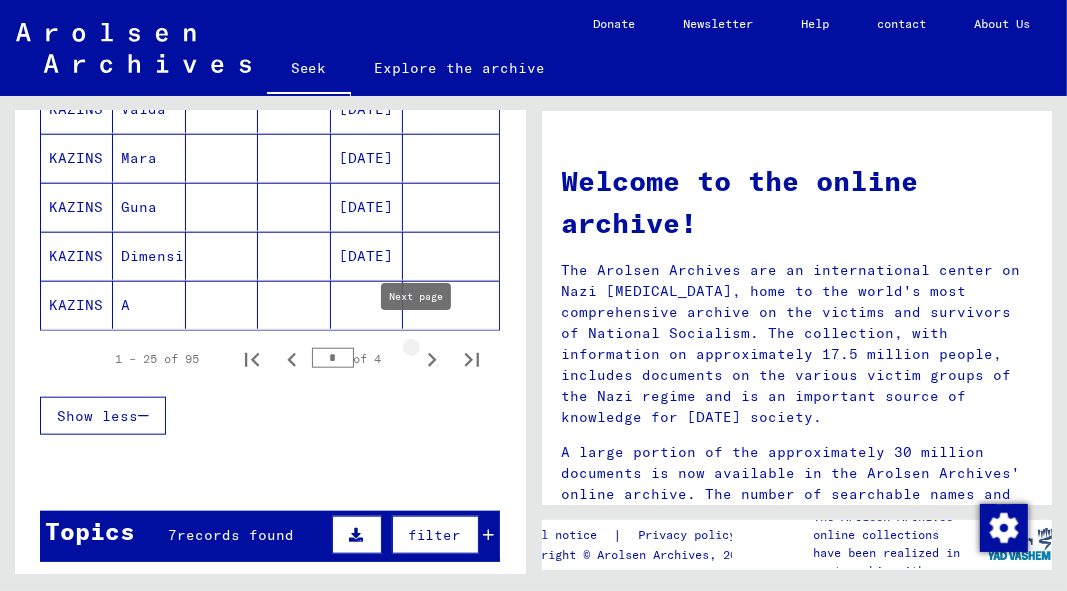 click 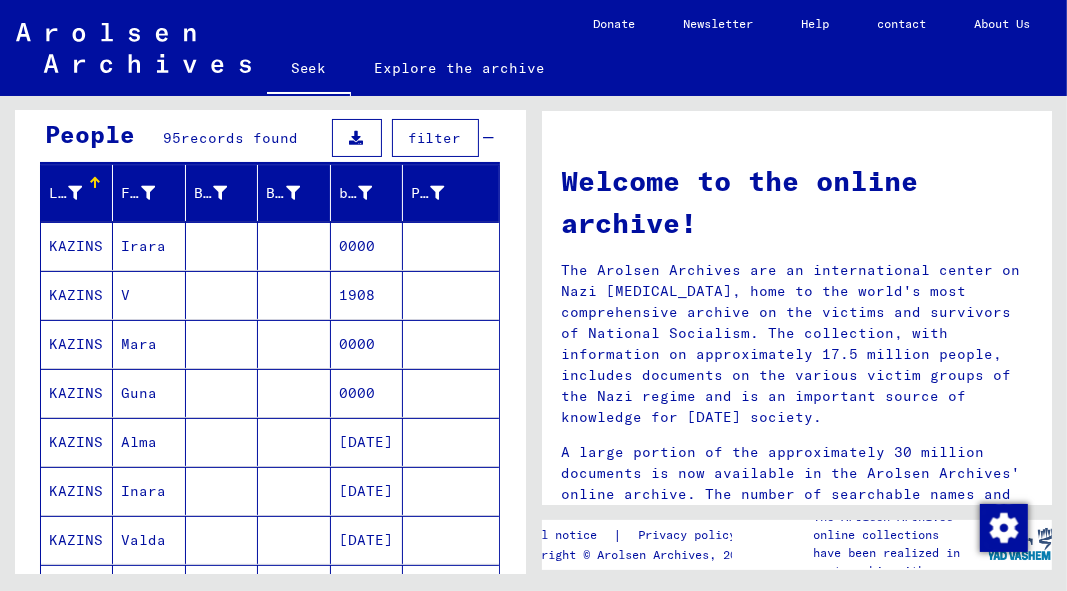 scroll, scrollTop: 164, scrollLeft: 0, axis: vertical 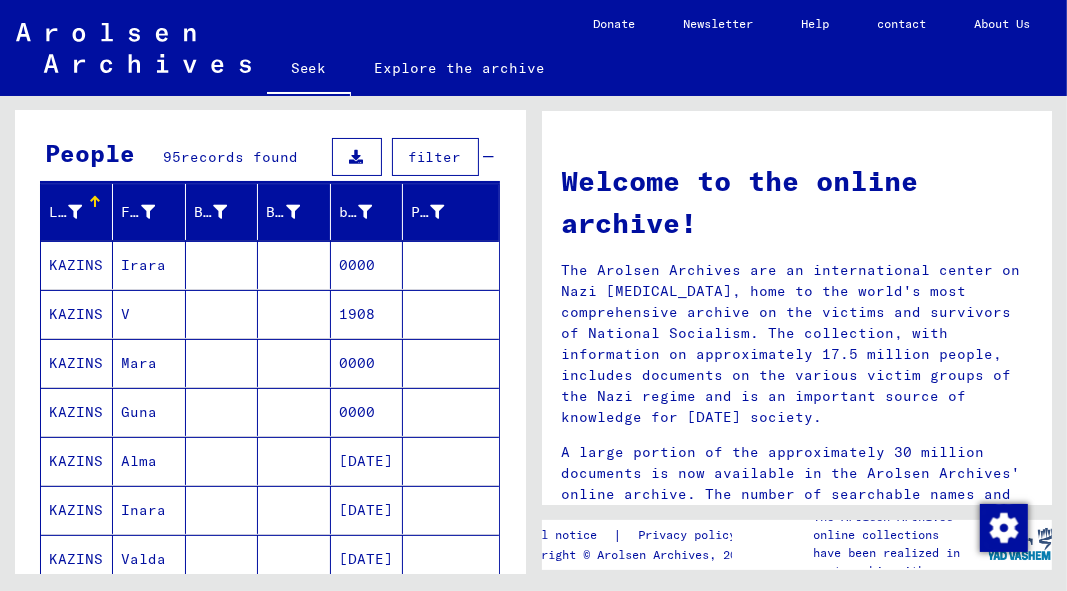click on "KAZINS" at bounding box center [76, 559] 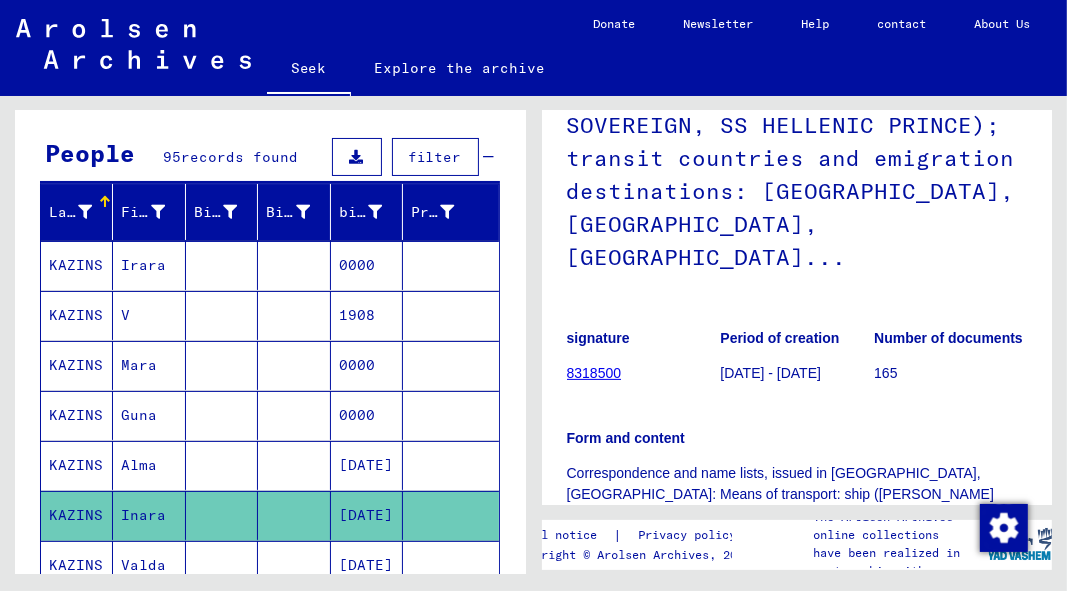 scroll, scrollTop: 0, scrollLeft: 0, axis: both 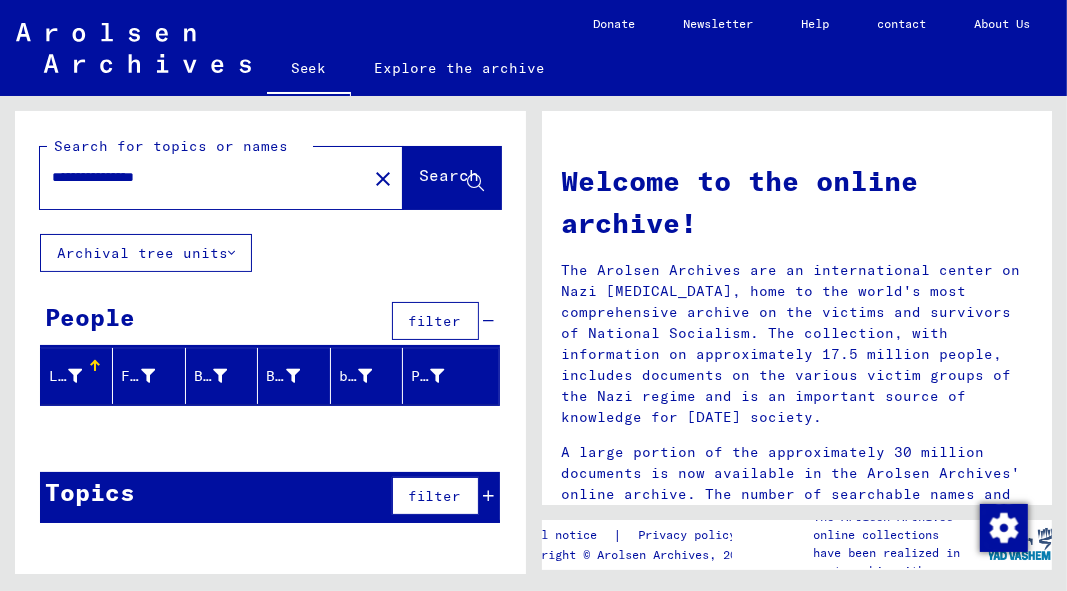 click on "**********" at bounding box center [197, 177] 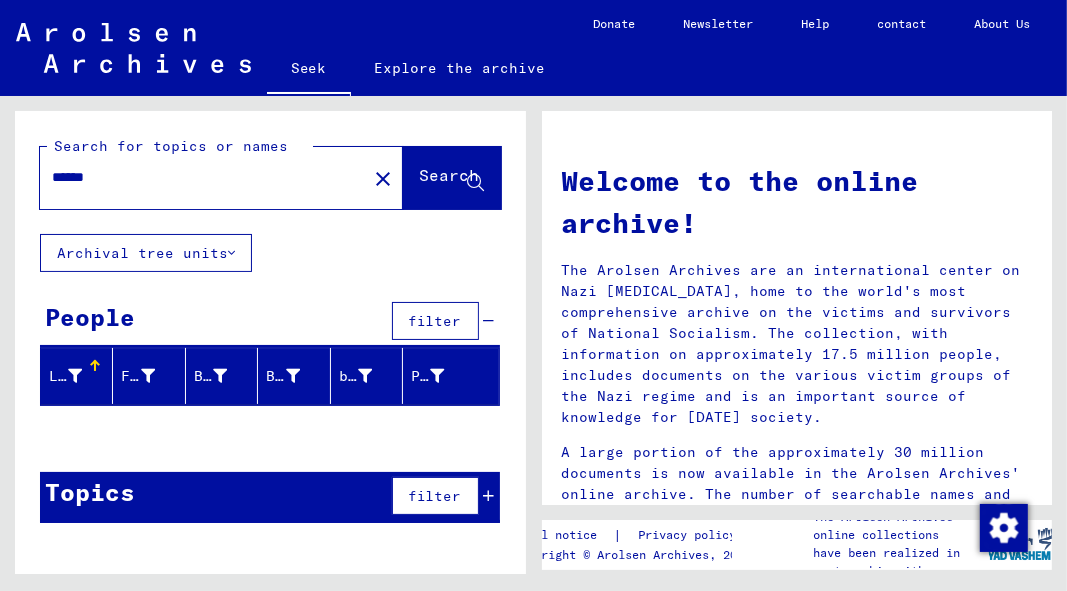 type on "******" 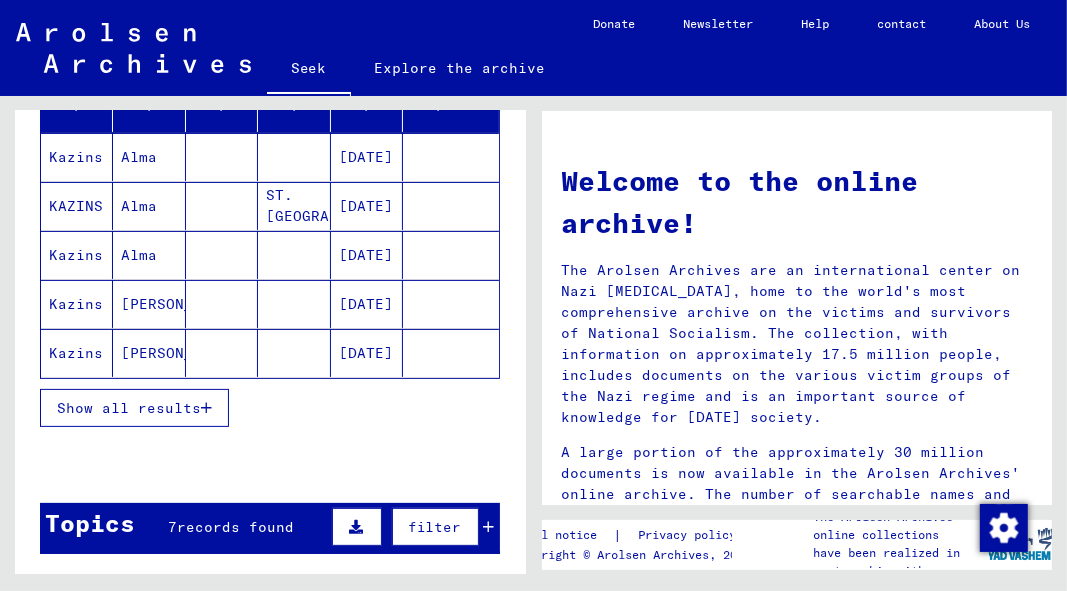 scroll, scrollTop: 300, scrollLeft: 0, axis: vertical 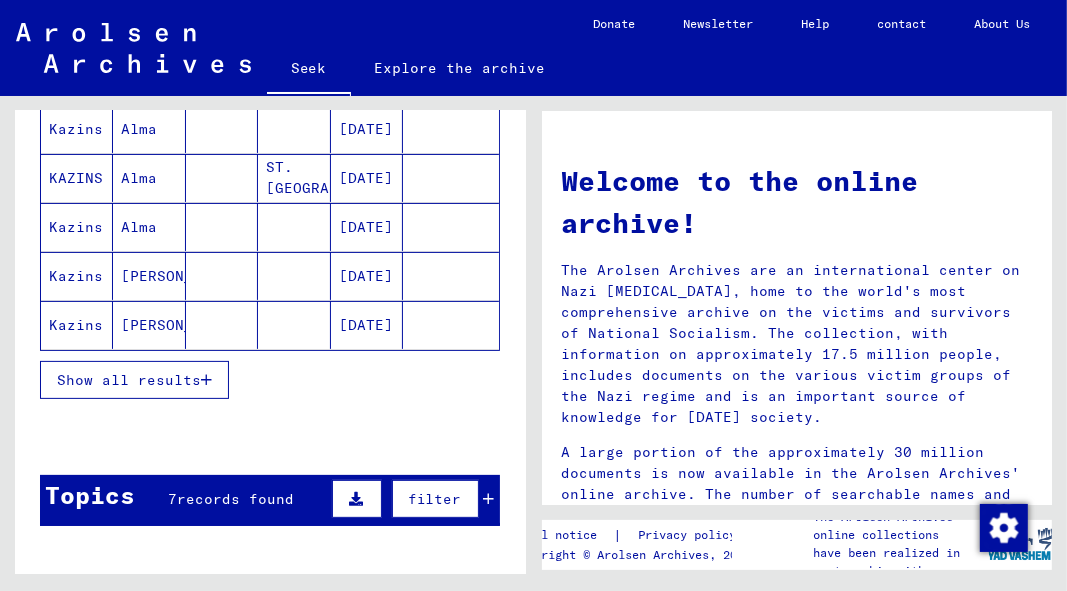 click on "Show all results" at bounding box center [129, 380] 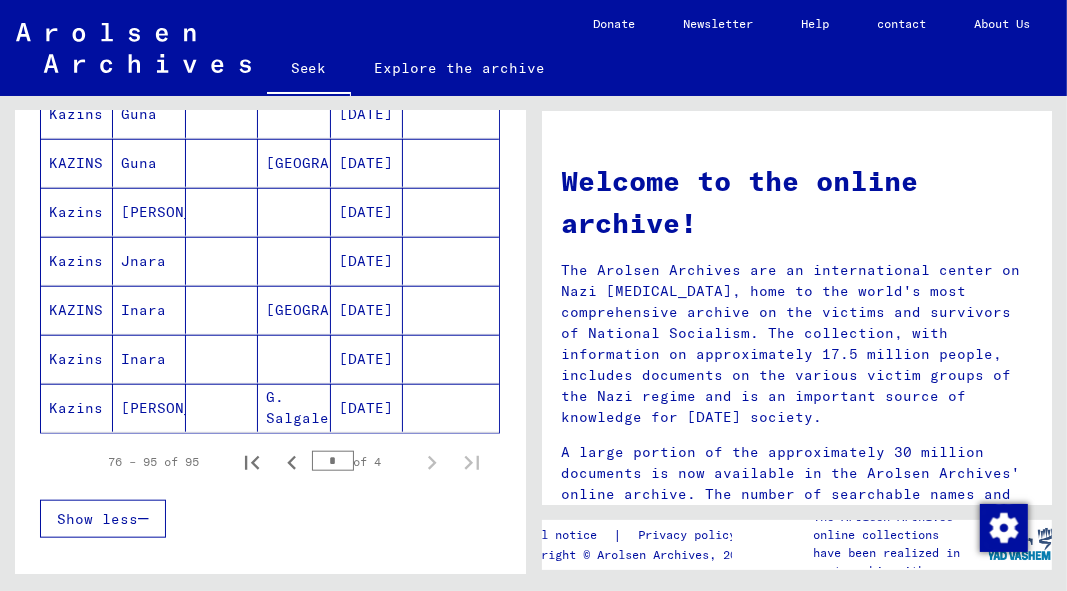 scroll, scrollTop: 1200, scrollLeft: 0, axis: vertical 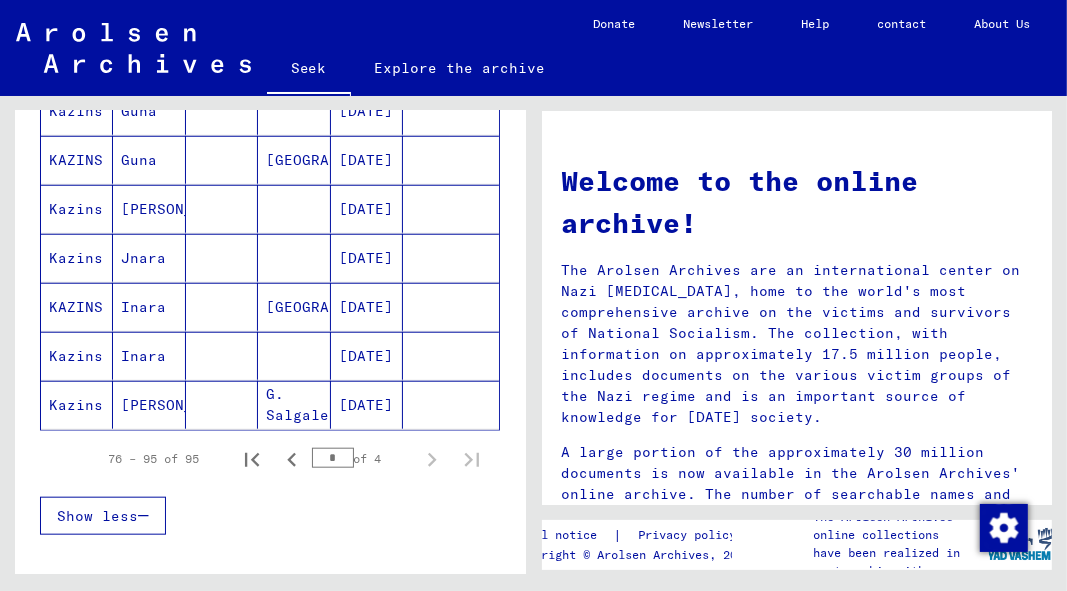 click on "Inara" at bounding box center (143, 356) 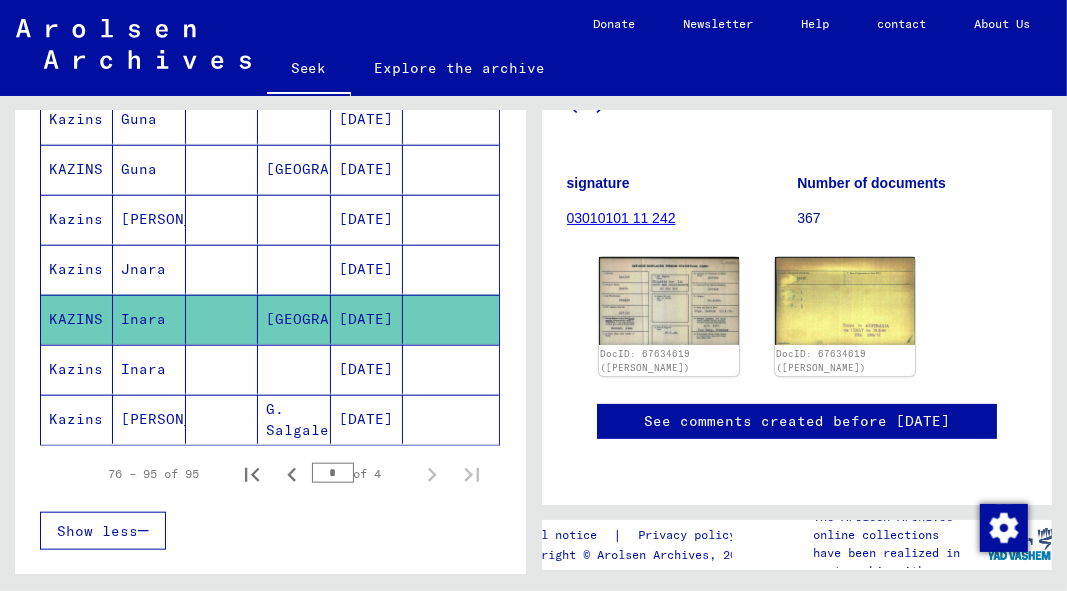 scroll, scrollTop: 300, scrollLeft: 0, axis: vertical 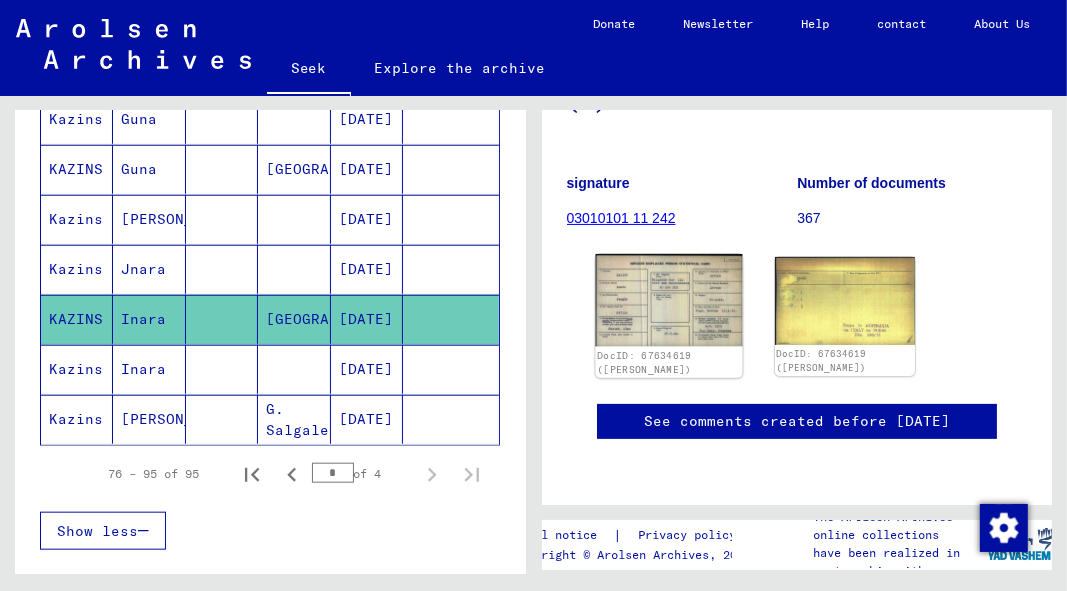 click 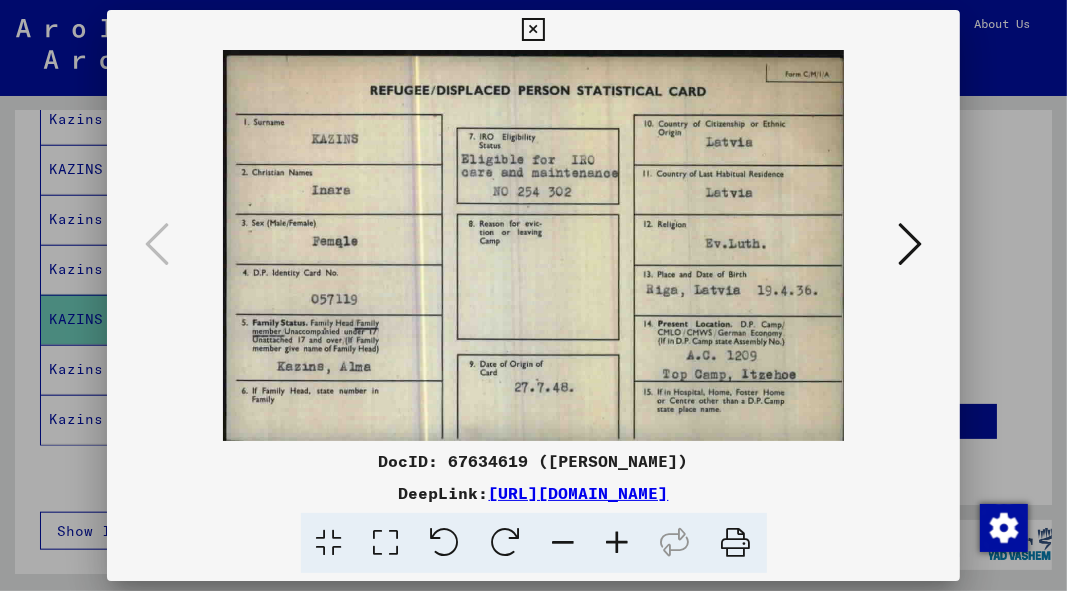 click at bounding box center [910, 244] 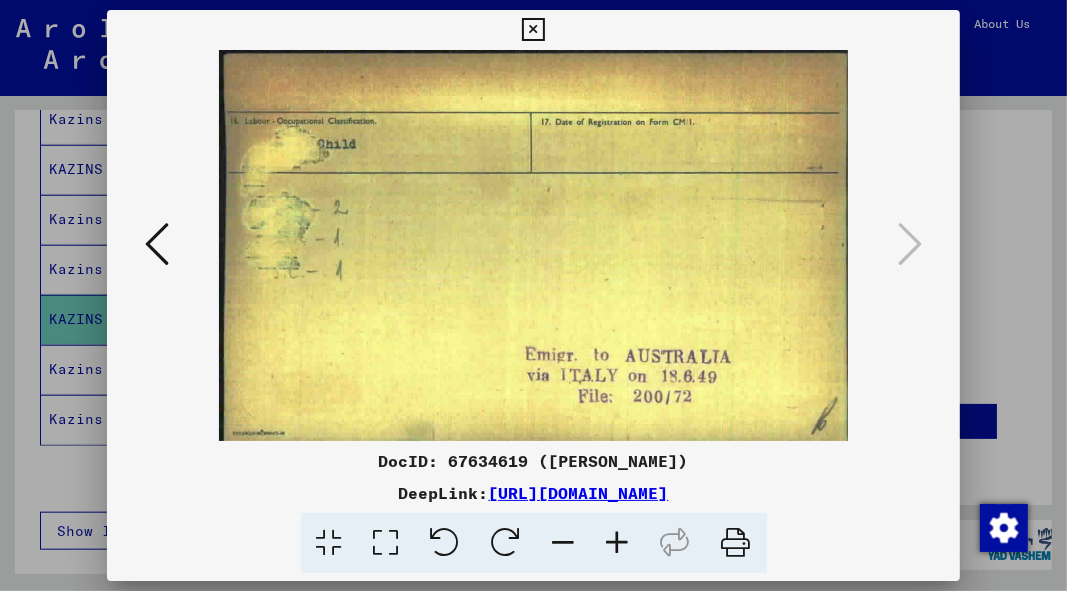 click at bounding box center [533, 30] 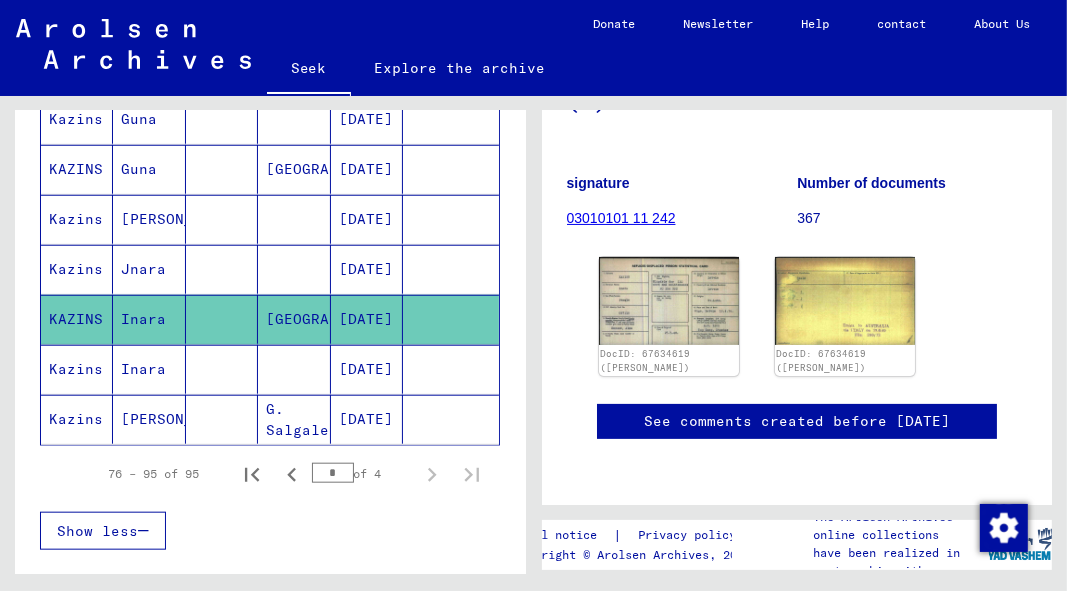 click on "Kazins" at bounding box center (76, 419) 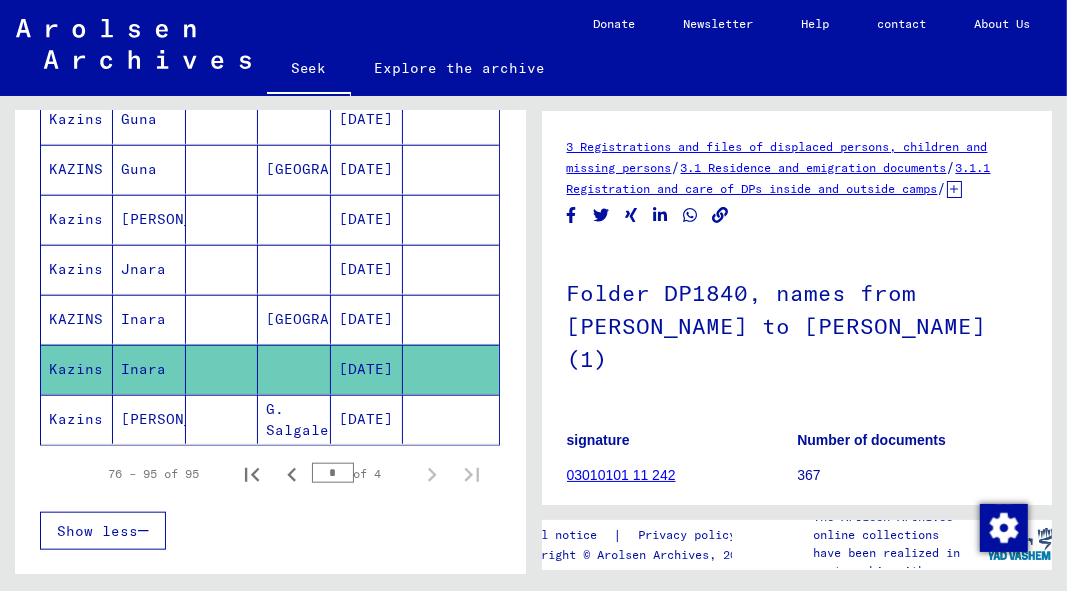 scroll, scrollTop: 0, scrollLeft: 0, axis: both 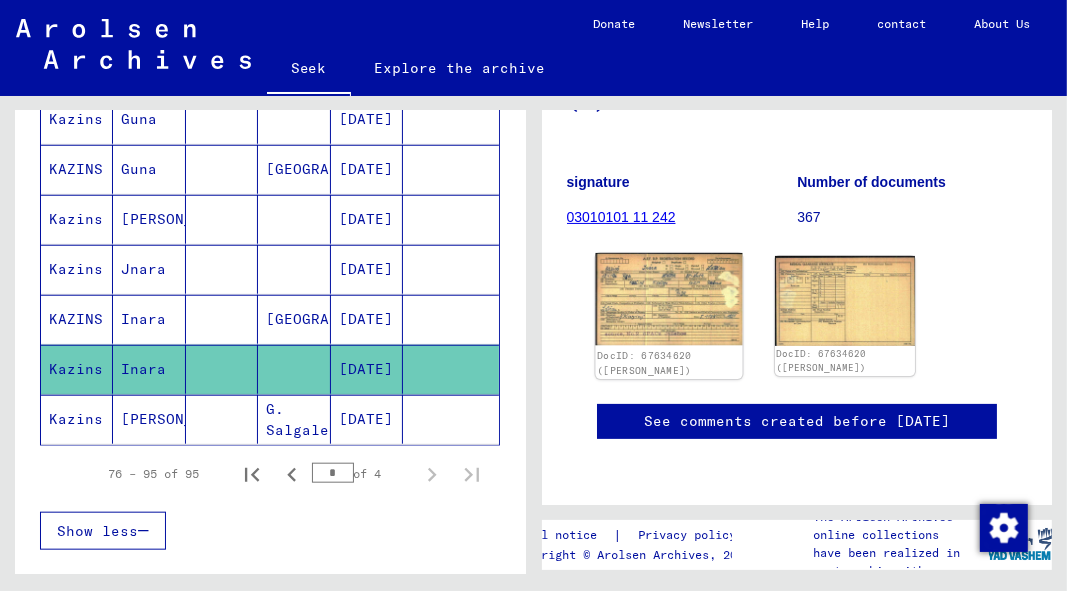 click 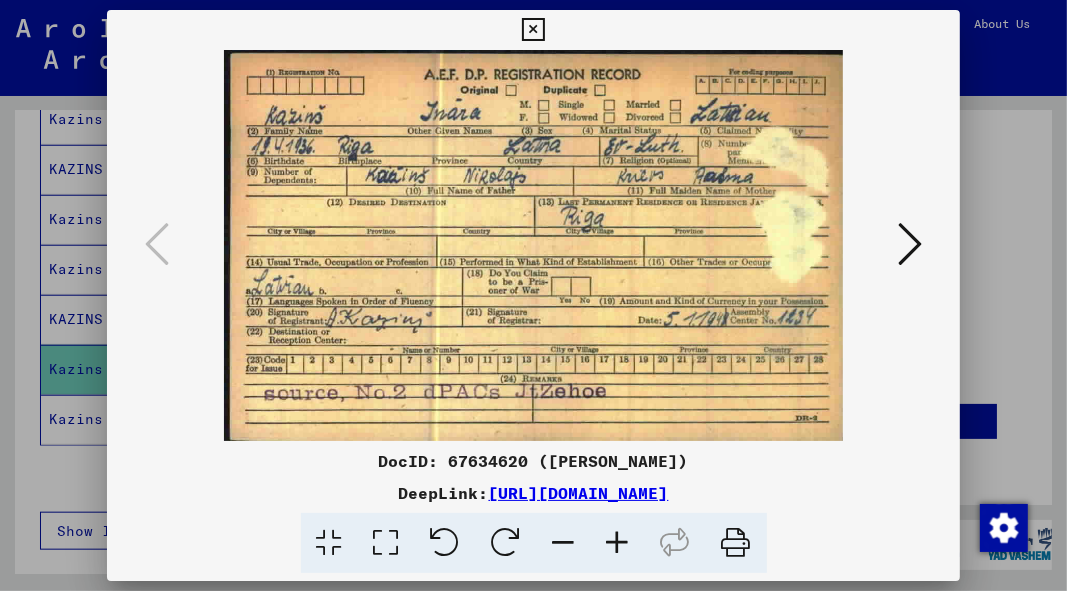 click at bounding box center [910, 244] 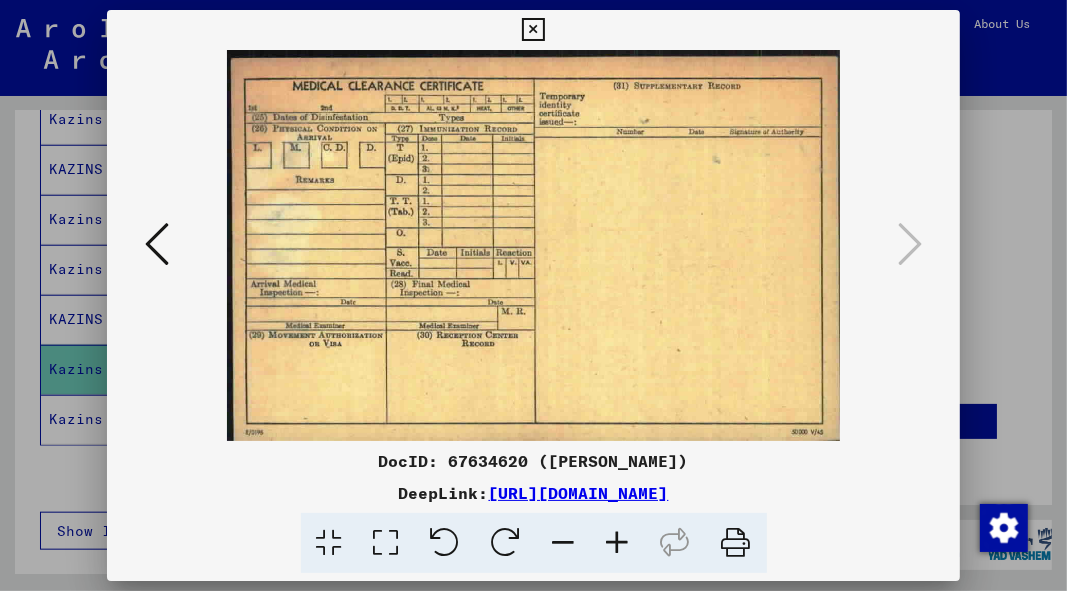 click at bounding box center (533, 30) 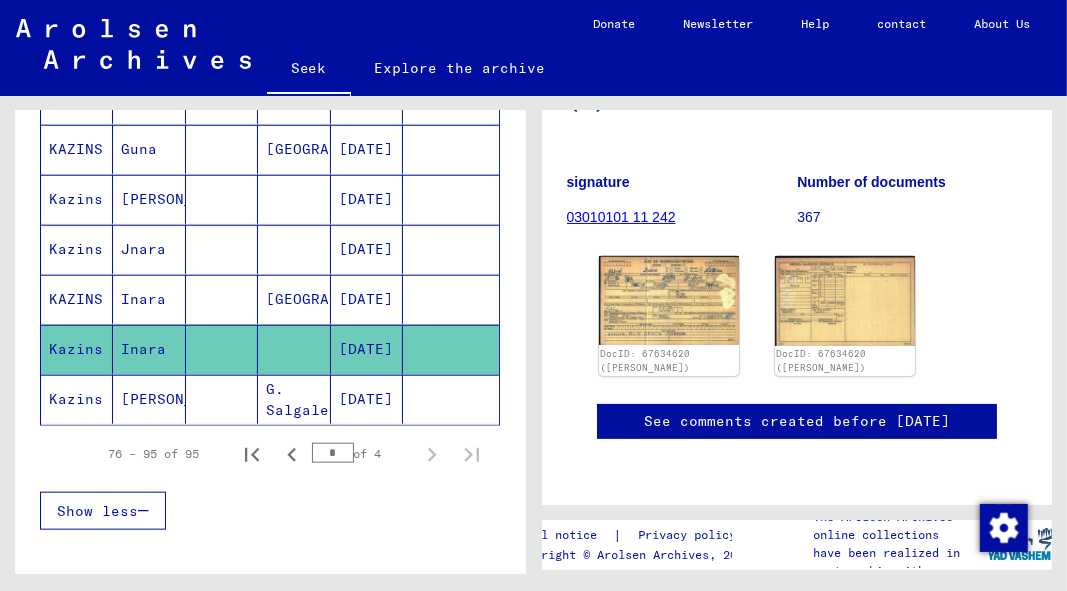 scroll, scrollTop: 1210, scrollLeft: 0, axis: vertical 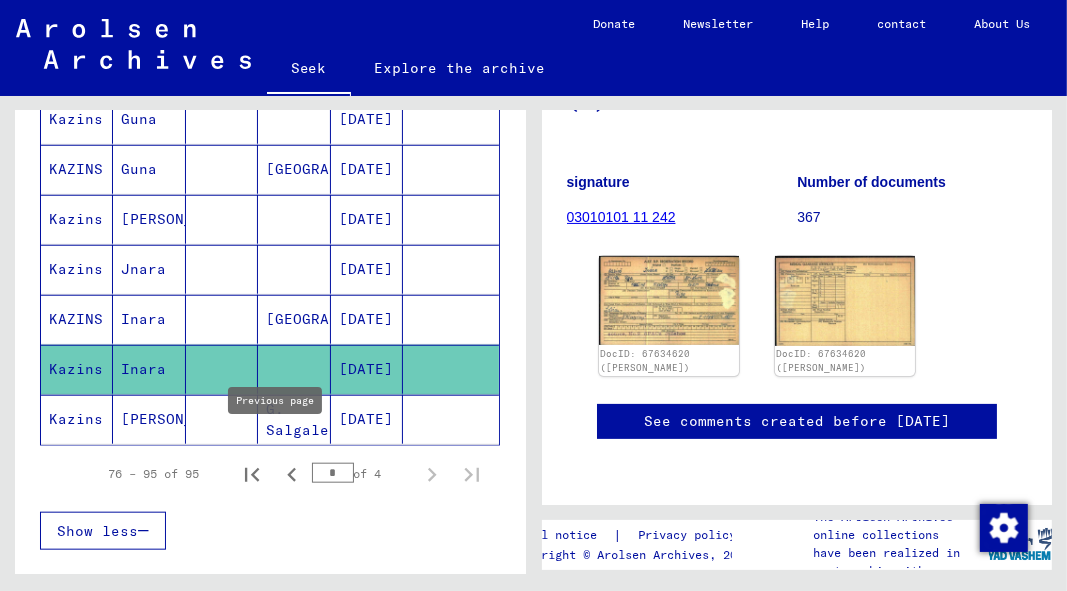 click 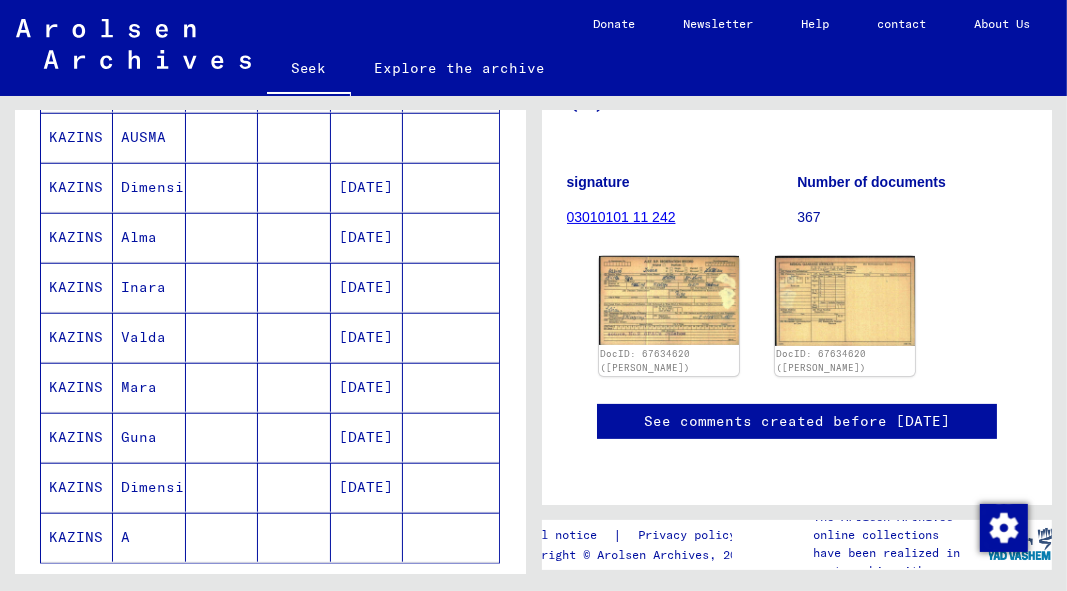 scroll, scrollTop: 1410, scrollLeft: 0, axis: vertical 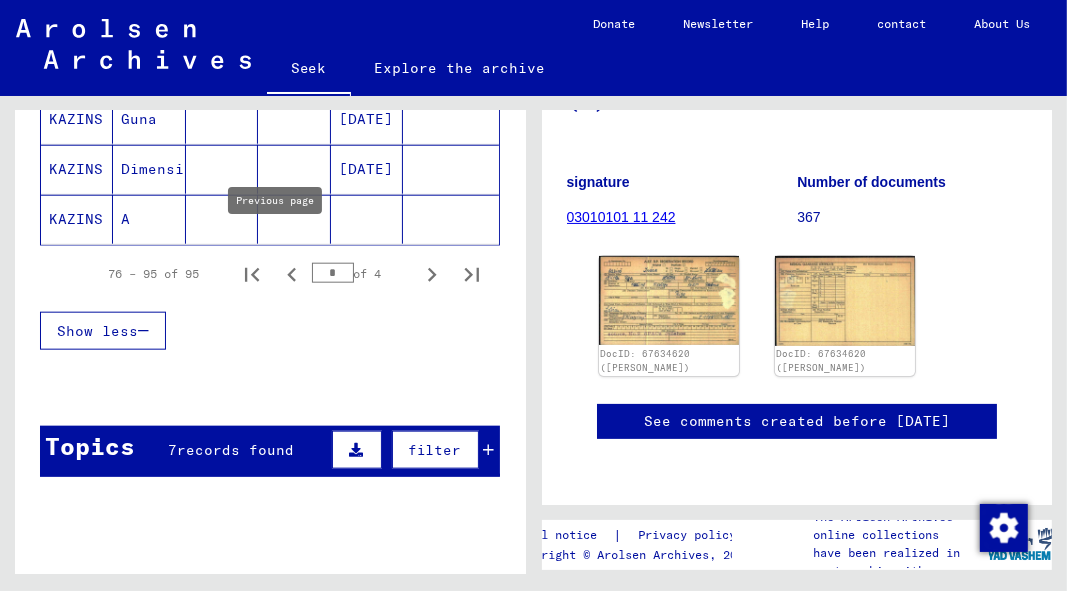 click 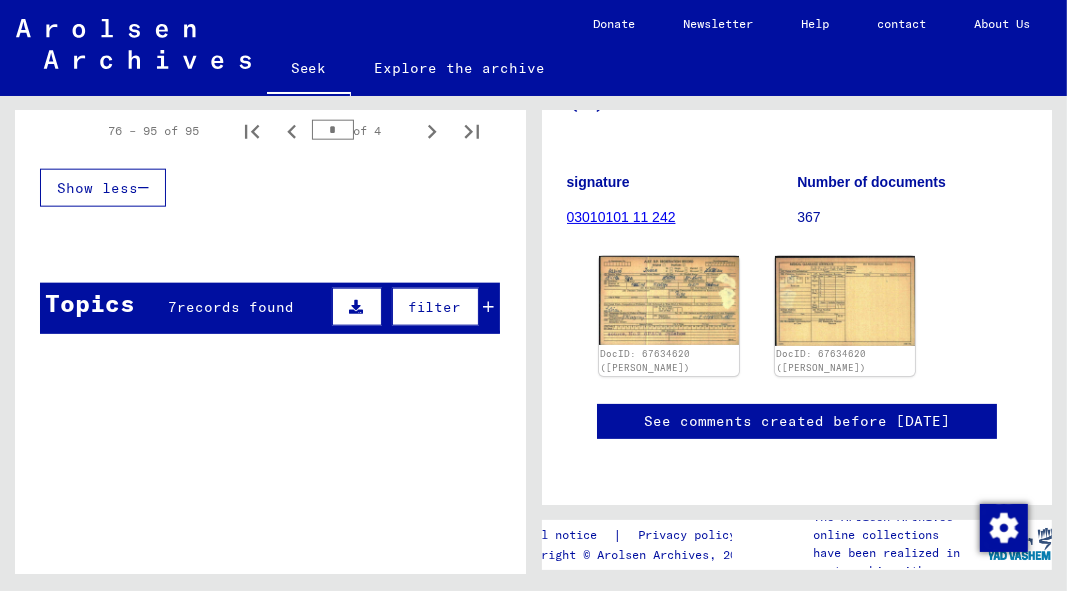 scroll, scrollTop: 1410, scrollLeft: 0, axis: vertical 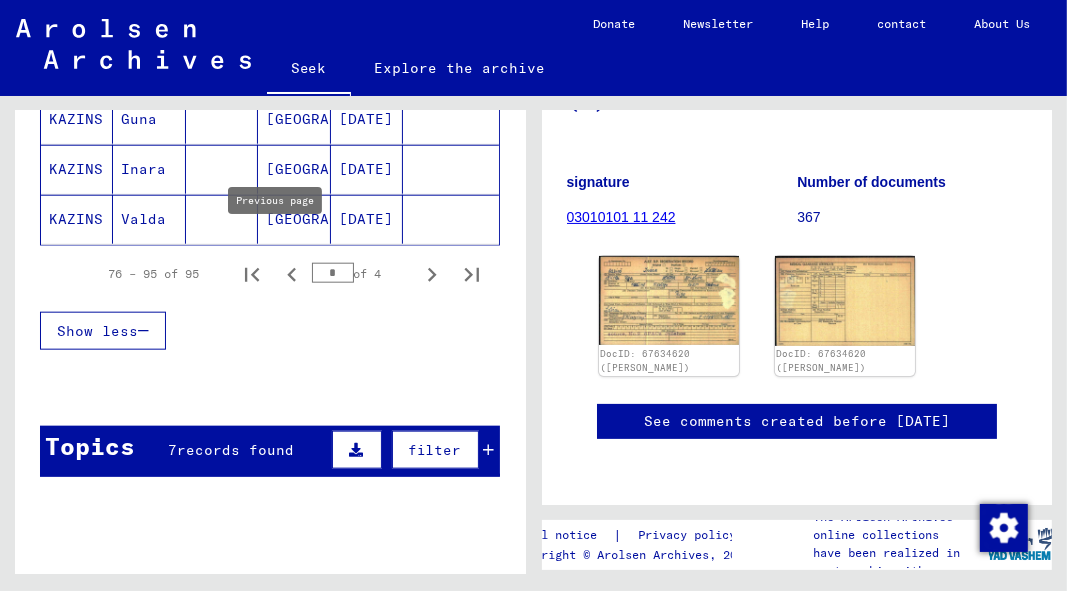 click 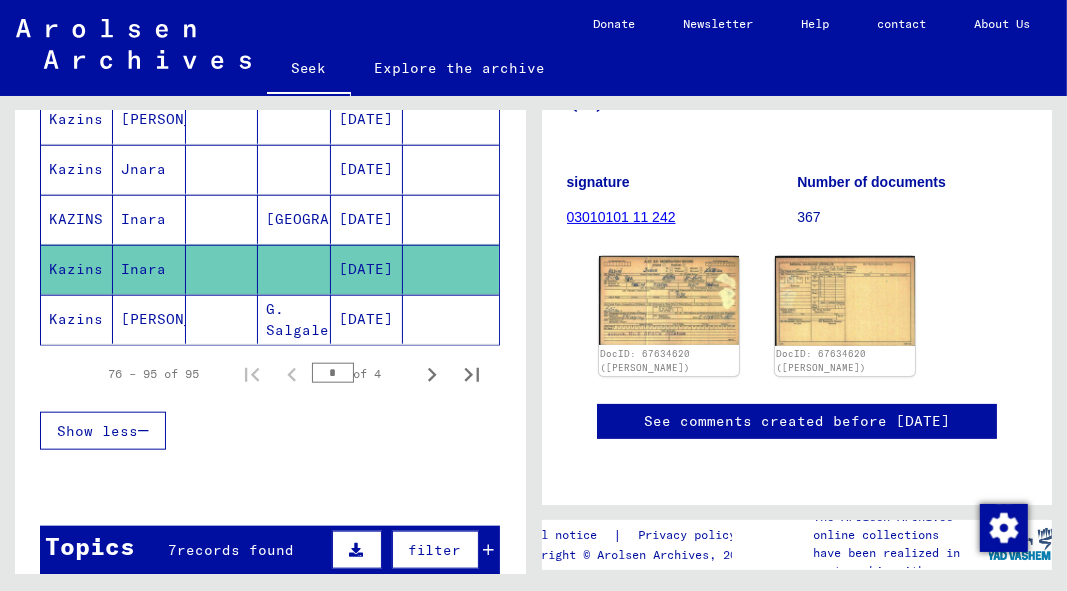 scroll, scrollTop: 1210, scrollLeft: 0, axis: vertical 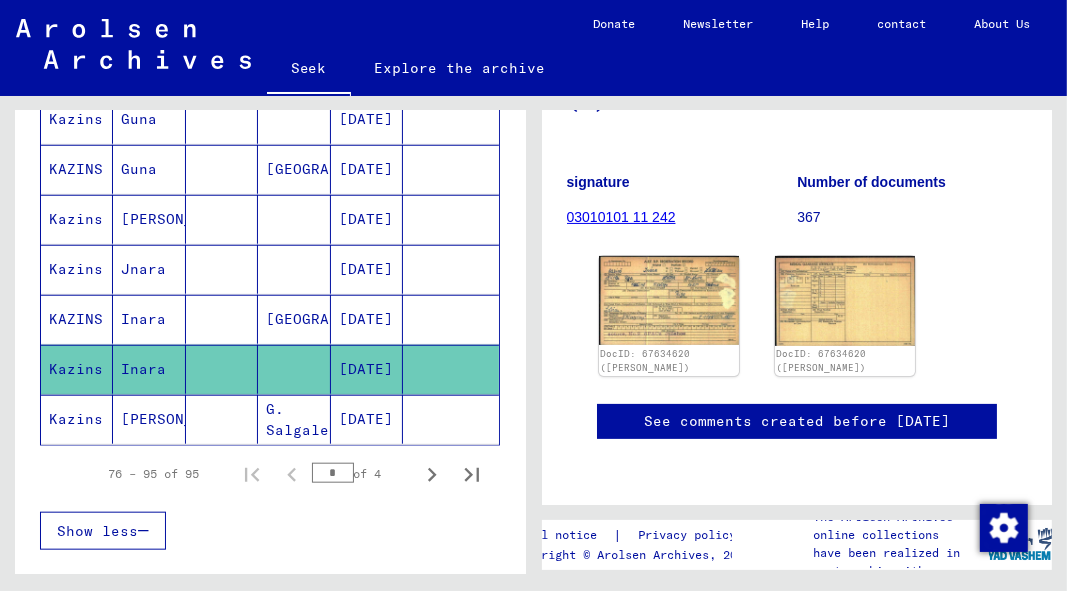 click on "Jnara" at bounding box center (143, 319) 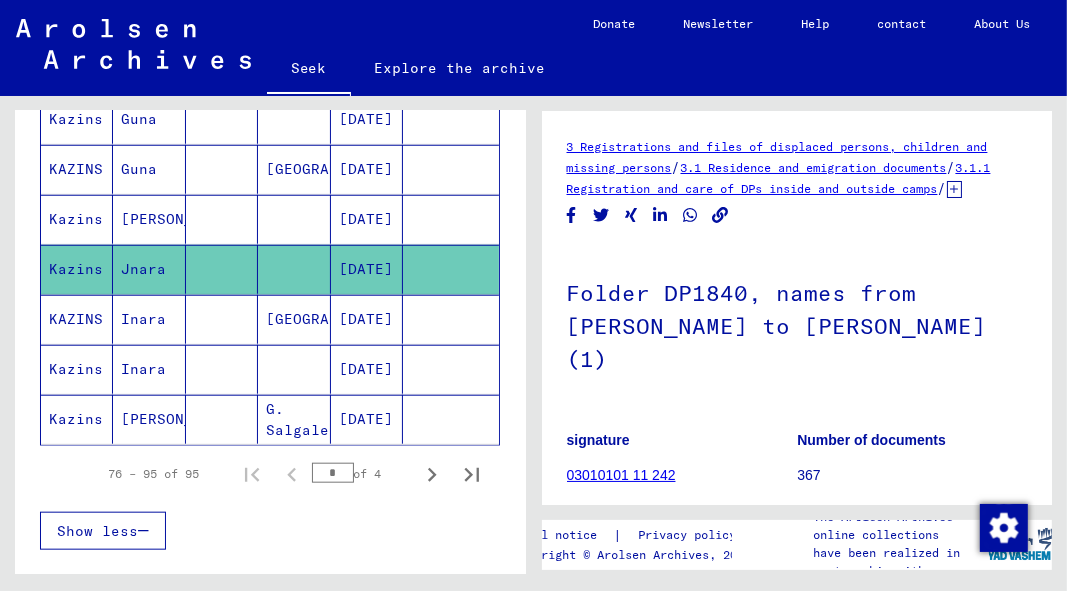 scroll, scrollTop: 0, scrollLeft: 0, axis: both 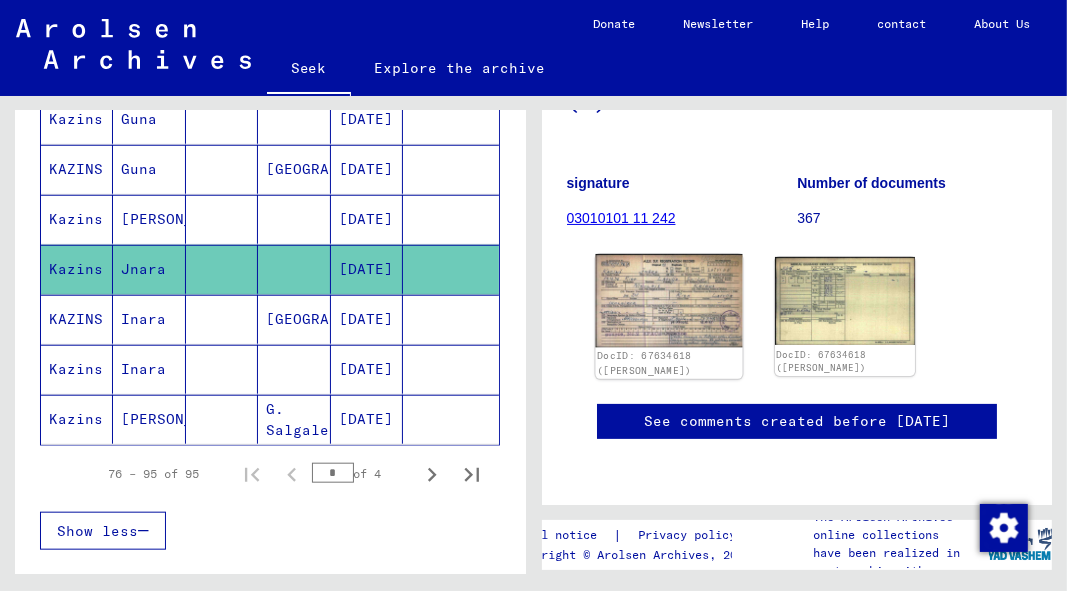 click 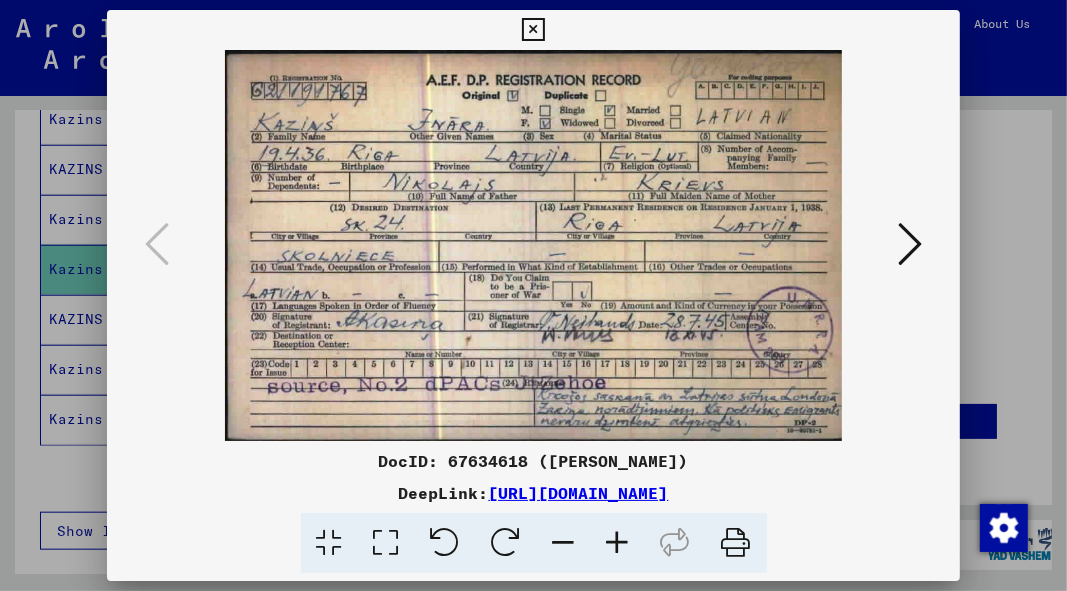 click at bounding box center (910, 244) 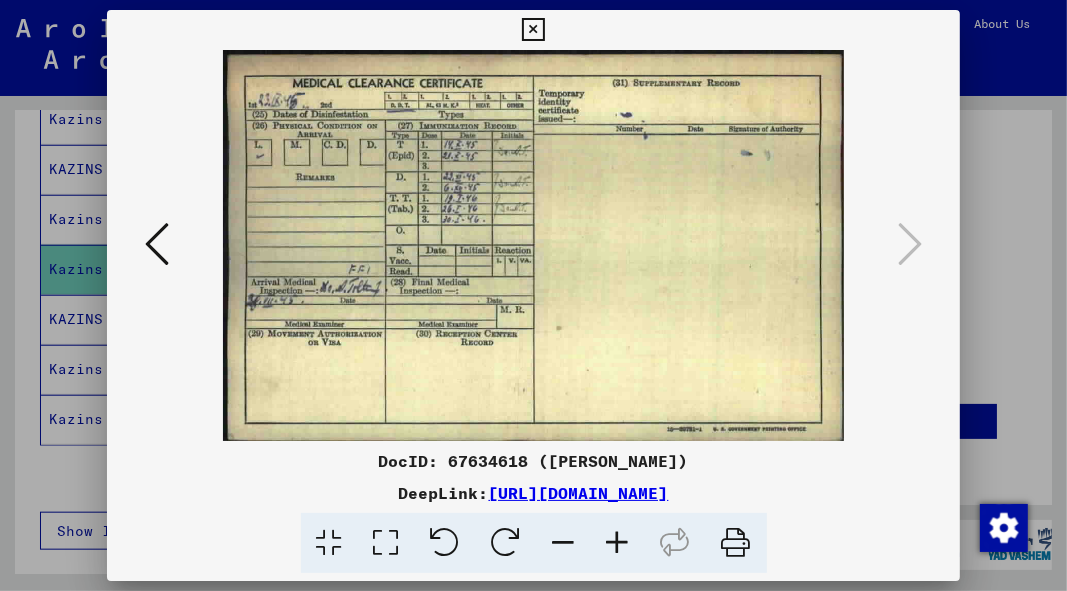 click at bounding box center [533, 30] 